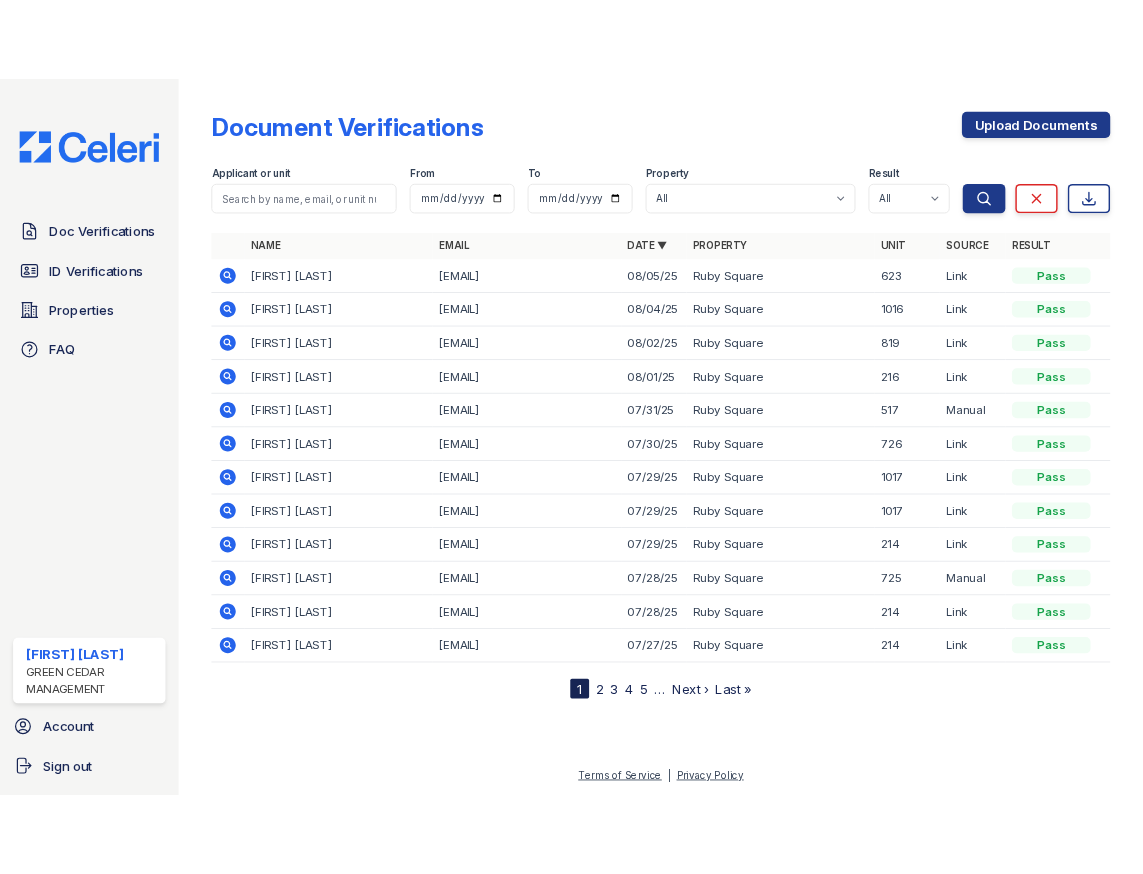 scroll, scrollTop: 0, scrollLeft: 0, axis: both 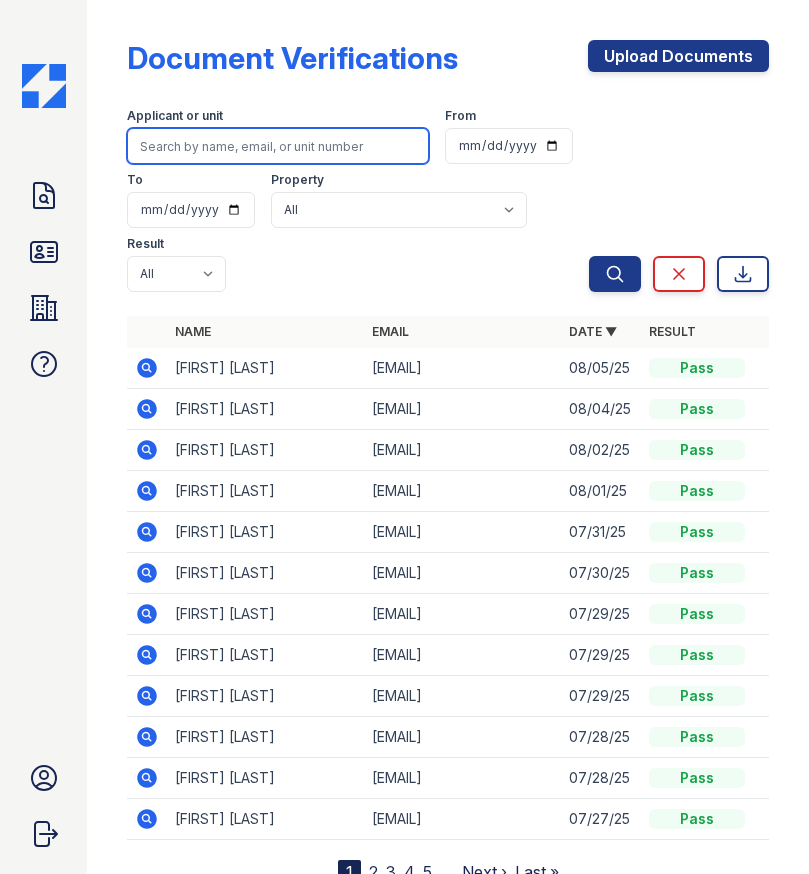 click at bounding box center [278, 146] 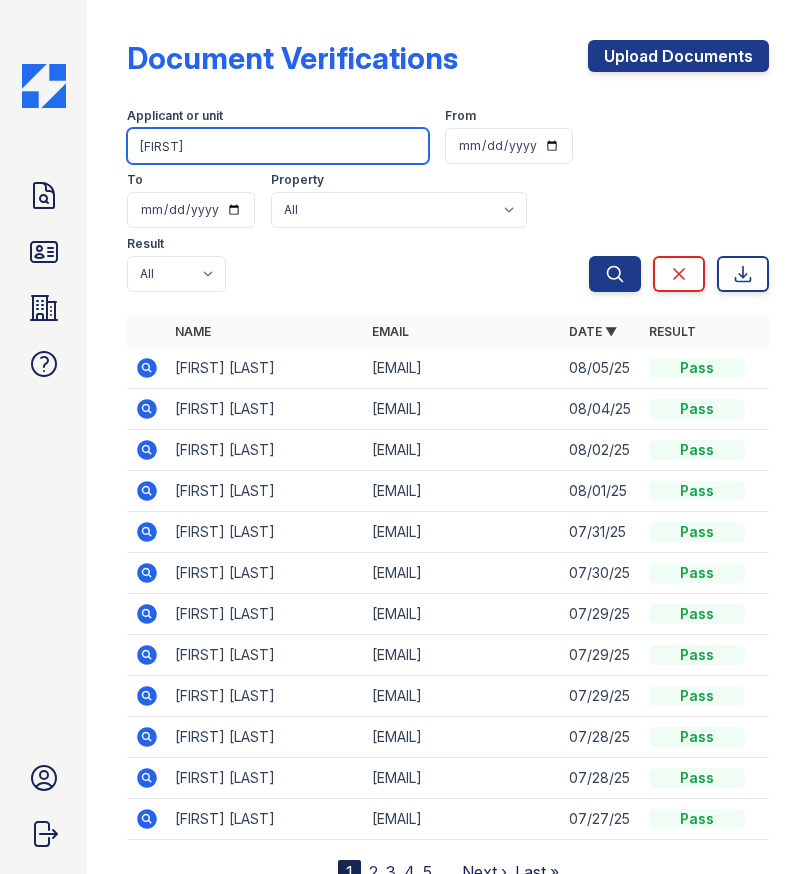type on "chermayne" 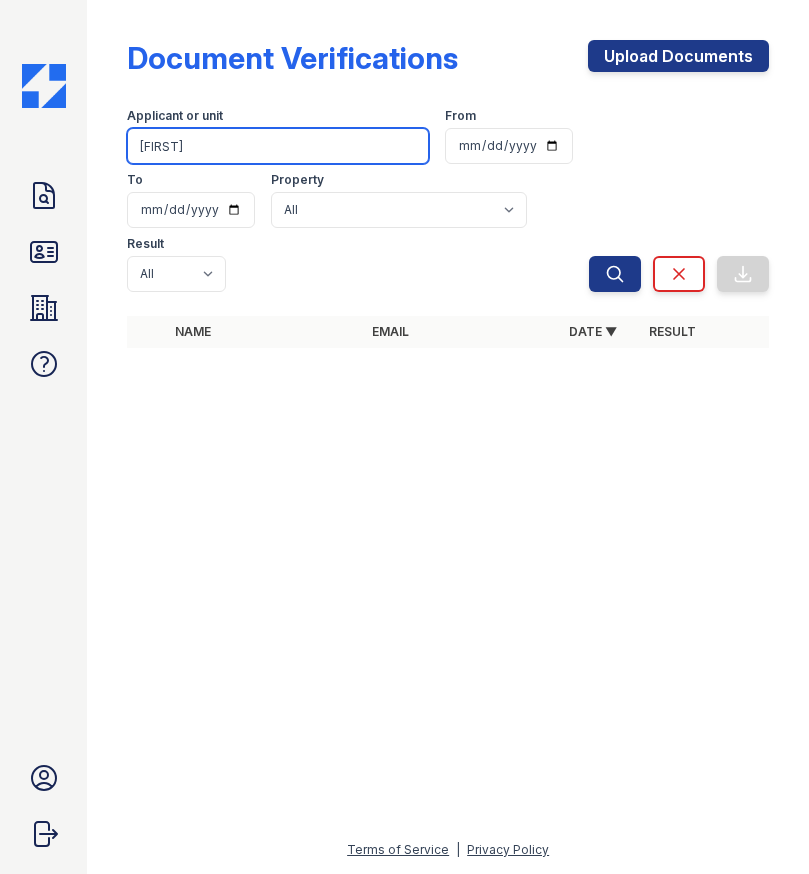 click on "chermayne" at bounding box center [278, 146] 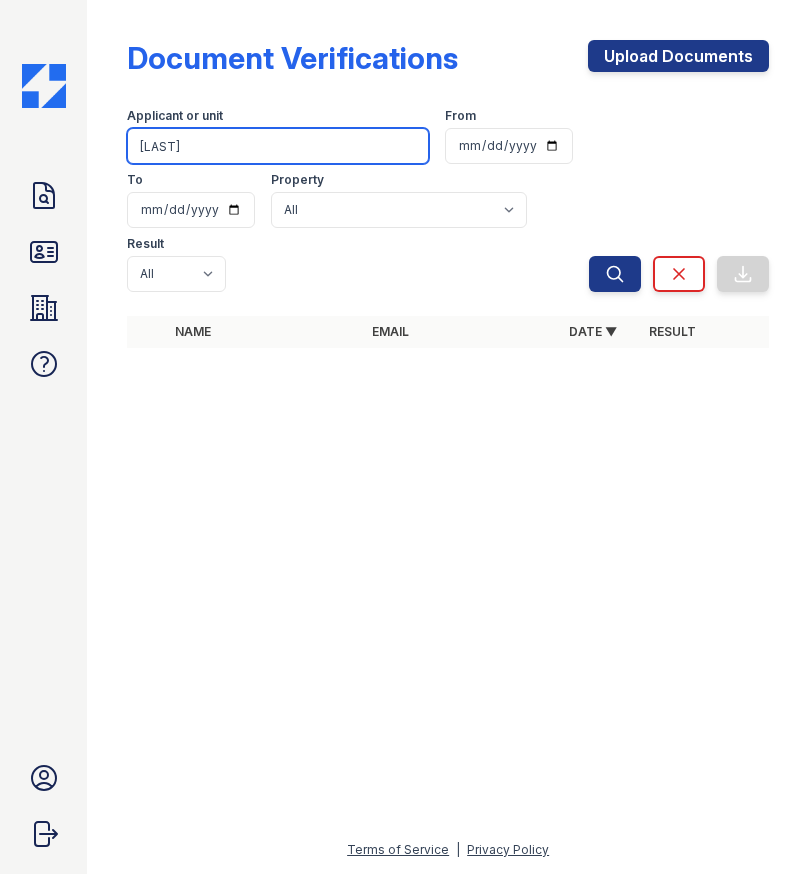 type on "young" 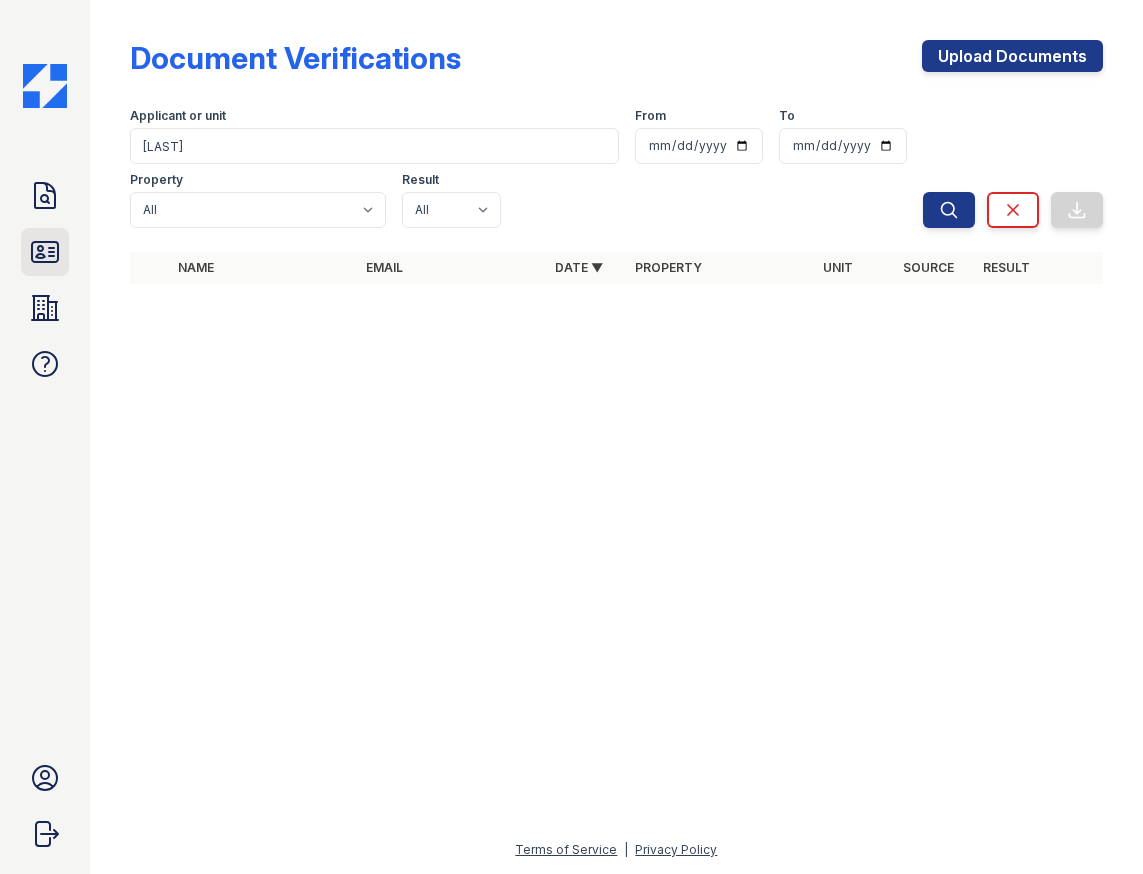 click 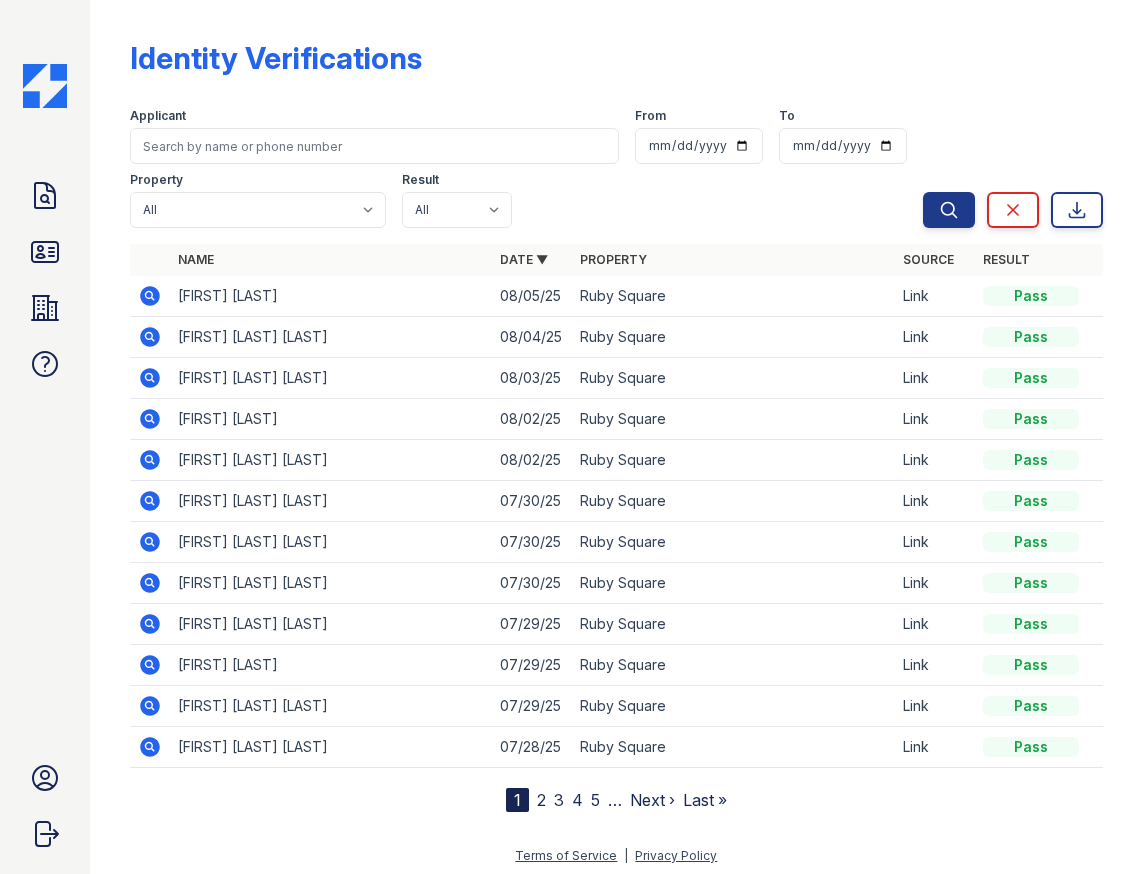click 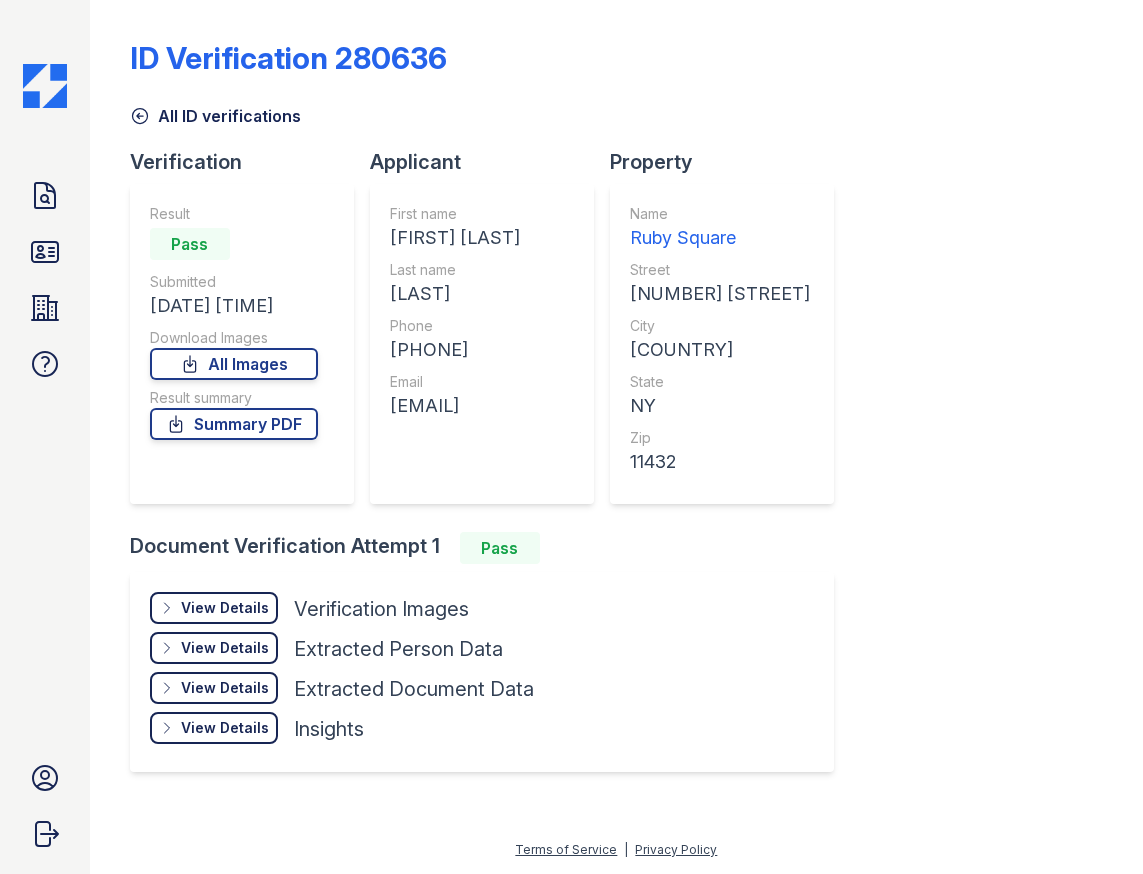 scroll, scrollTop: 0, scrollLeft: 0, axis: both 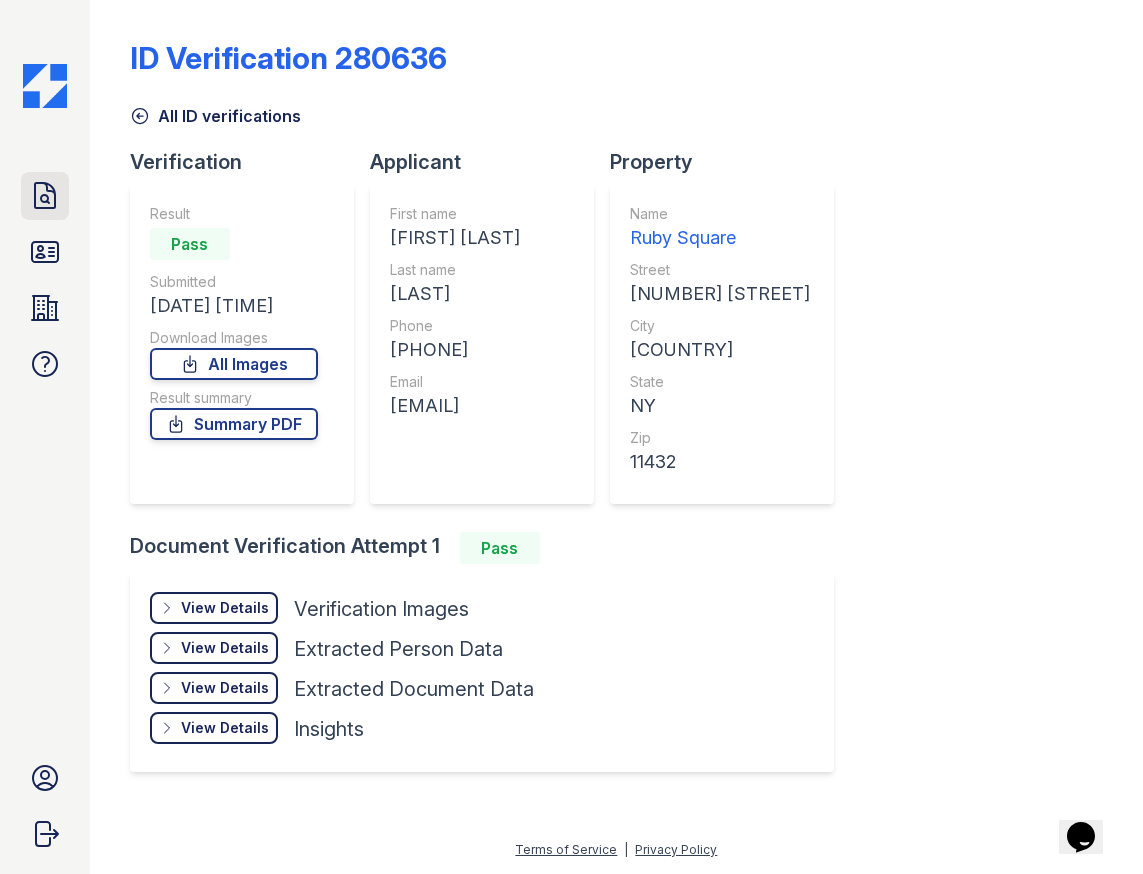 click 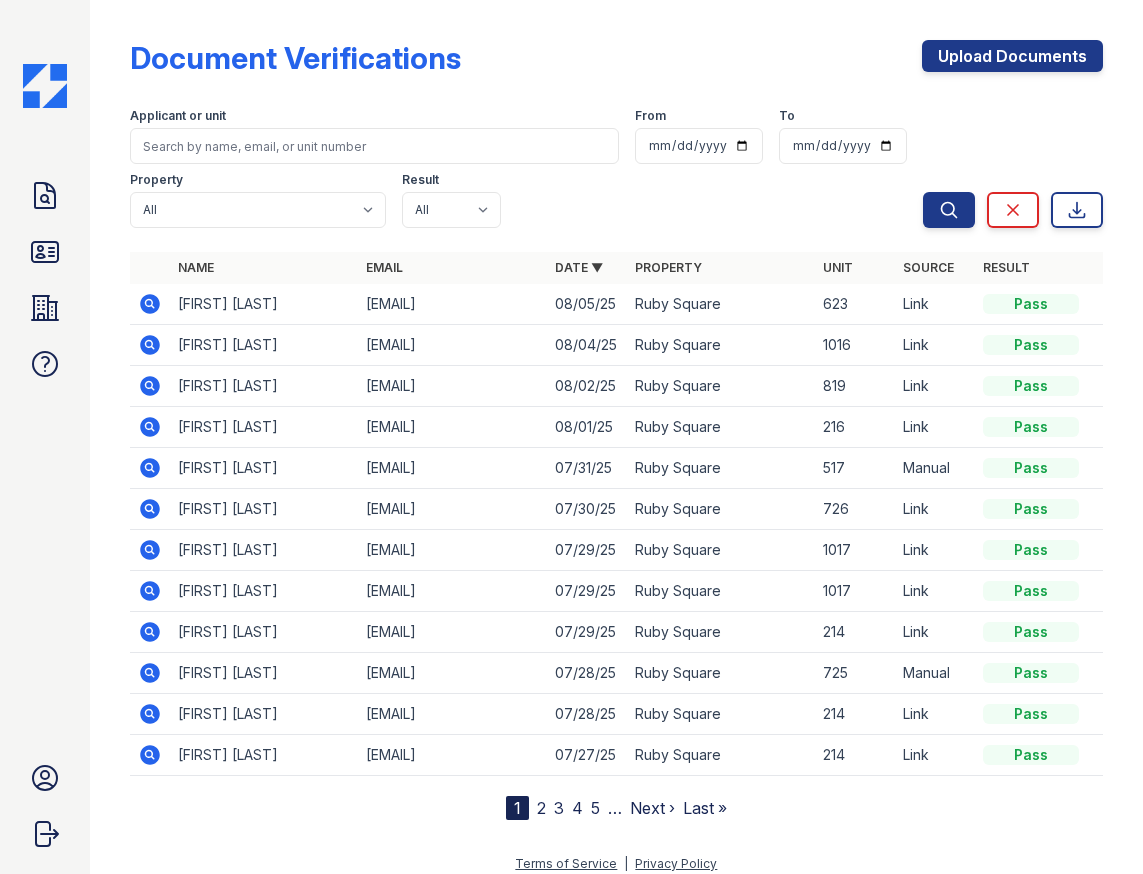 click on "2" at bounding box center [541, 808] 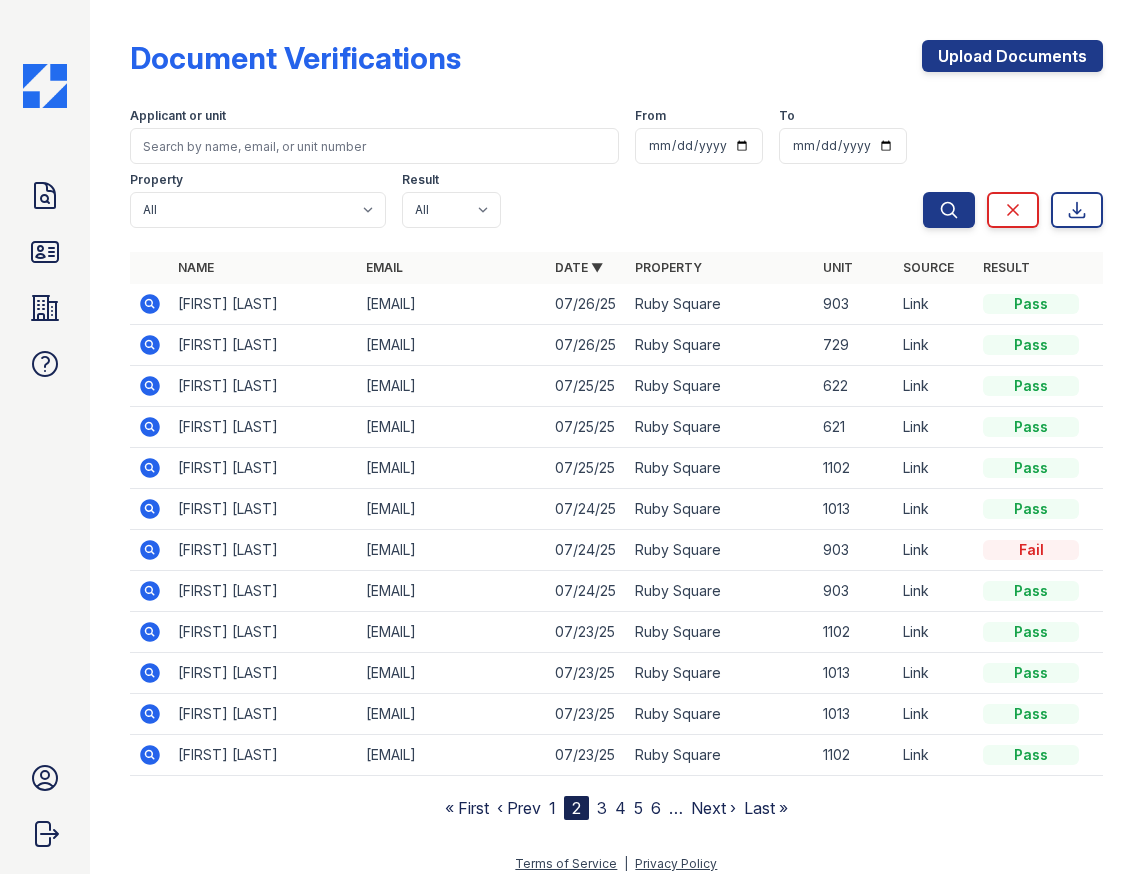 click on "« First
‹ Prev
1
2
3
4
5
6
…
Next ›
Last »" at bounding box center (616, 808) 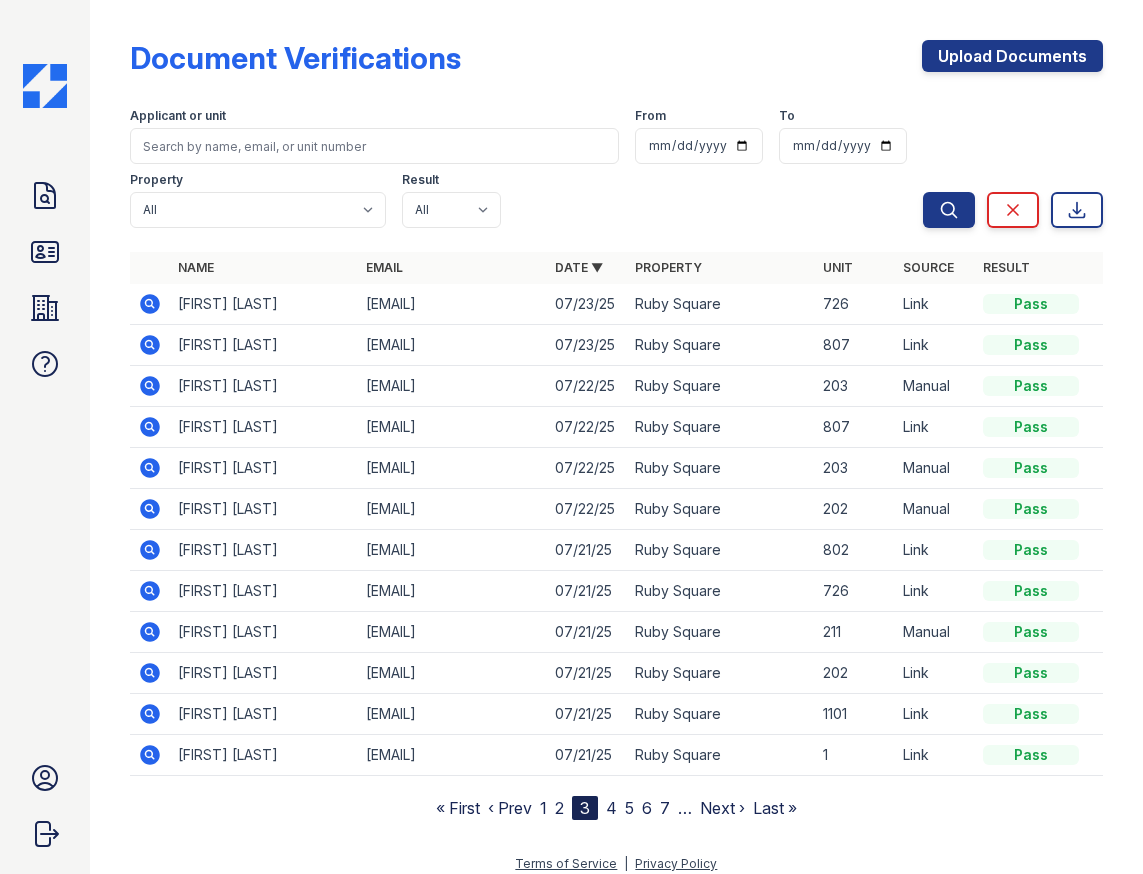 click on "4" at bounding box center [611, 808] 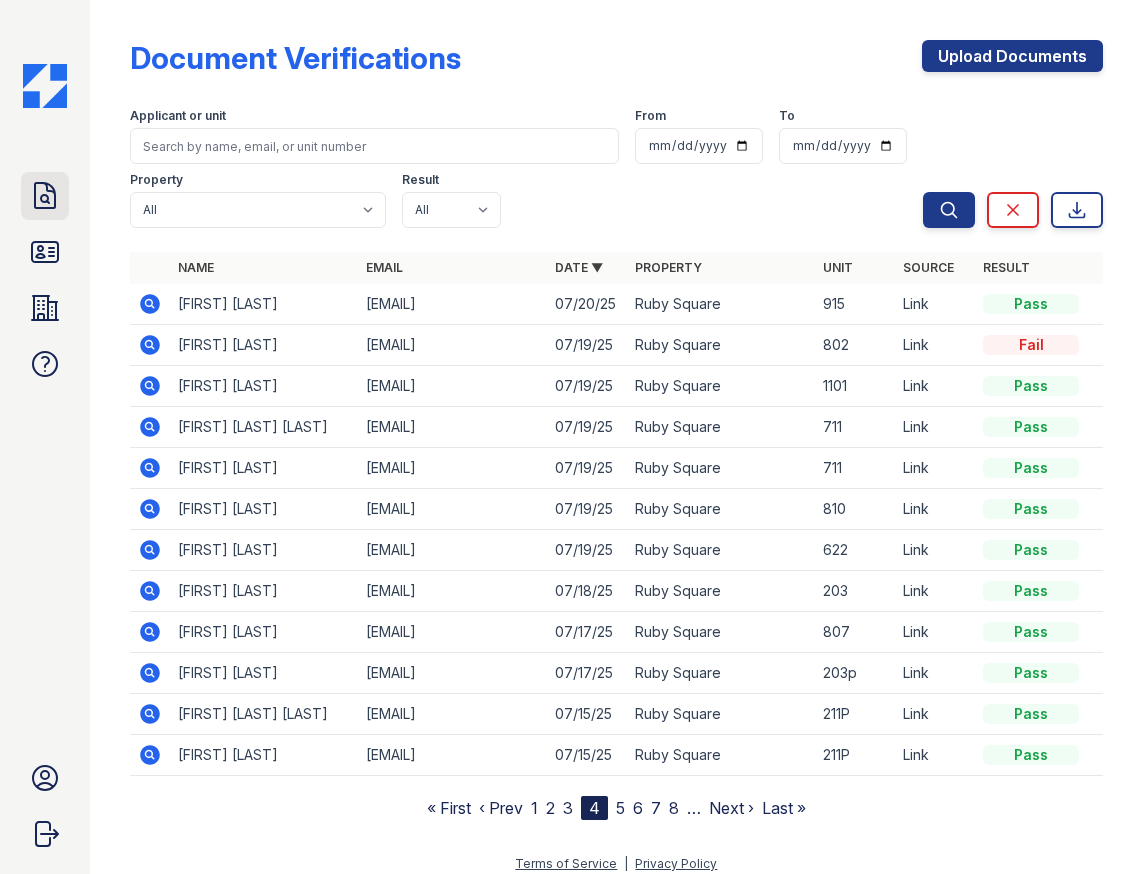 click 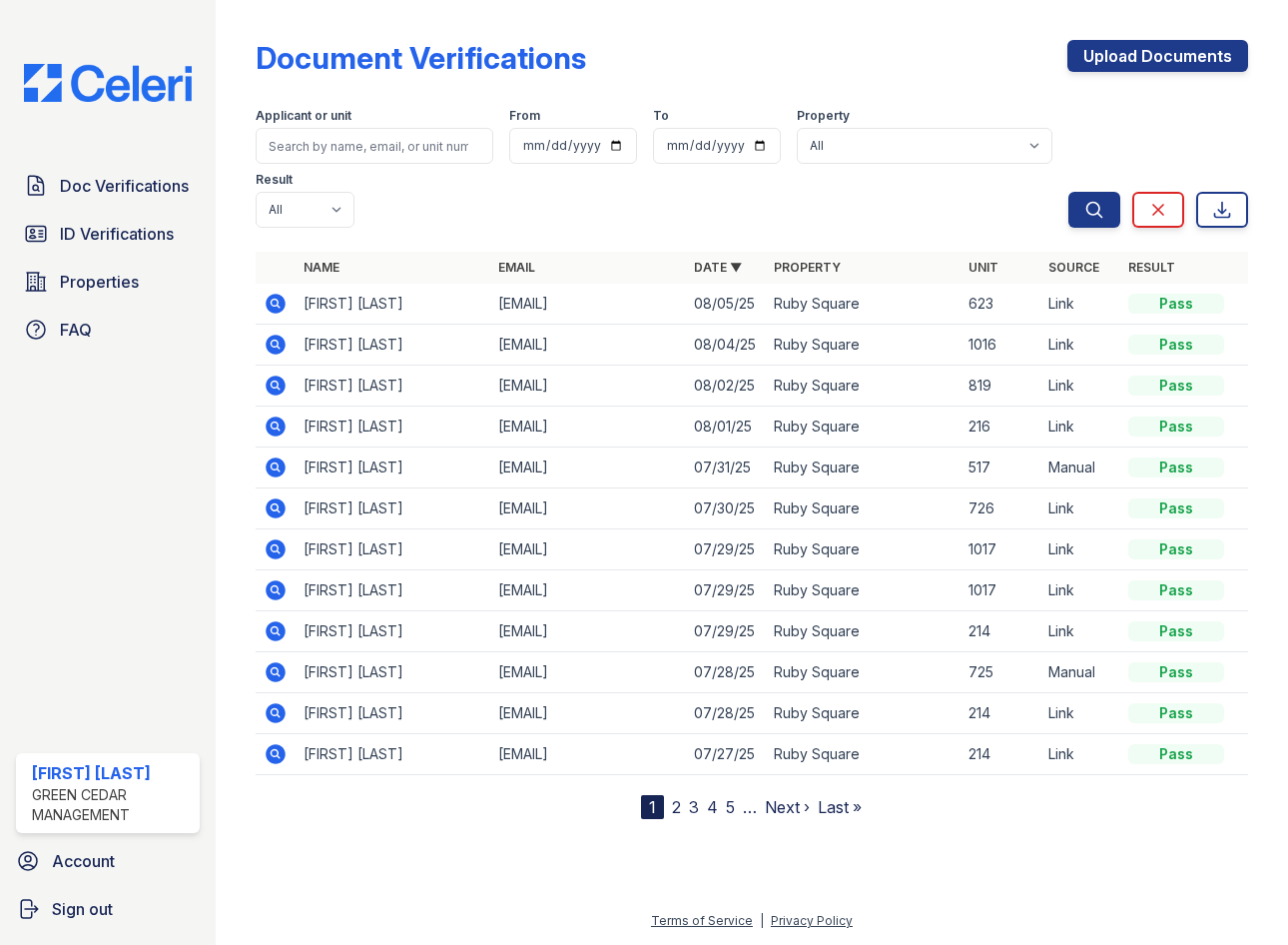 click on "Doc Verifications
ID Verifications
Properties
FAQ" at bounding box center (108, 258) 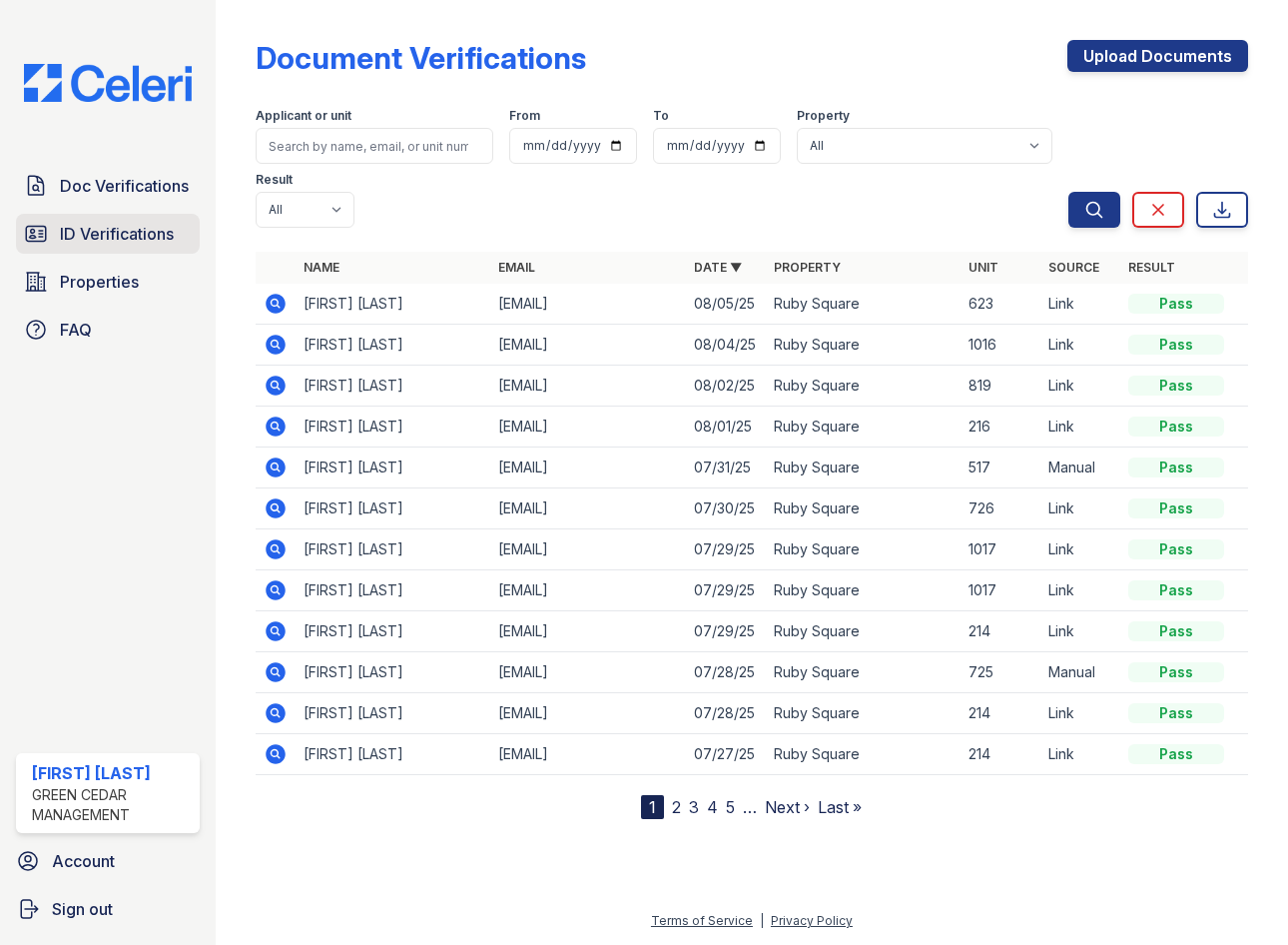 click on "ID Verifications" at bounding box center [117, 234] 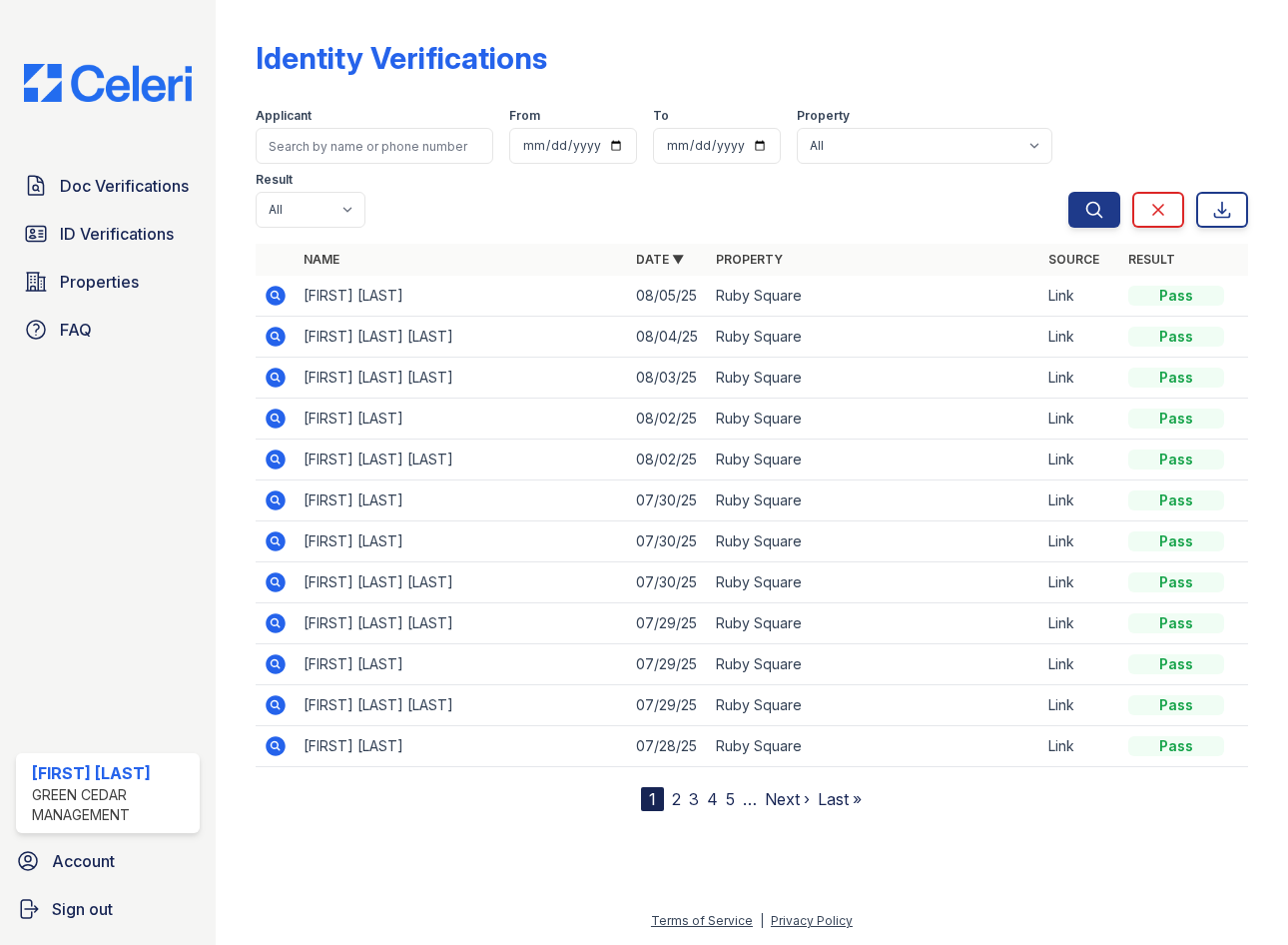 click 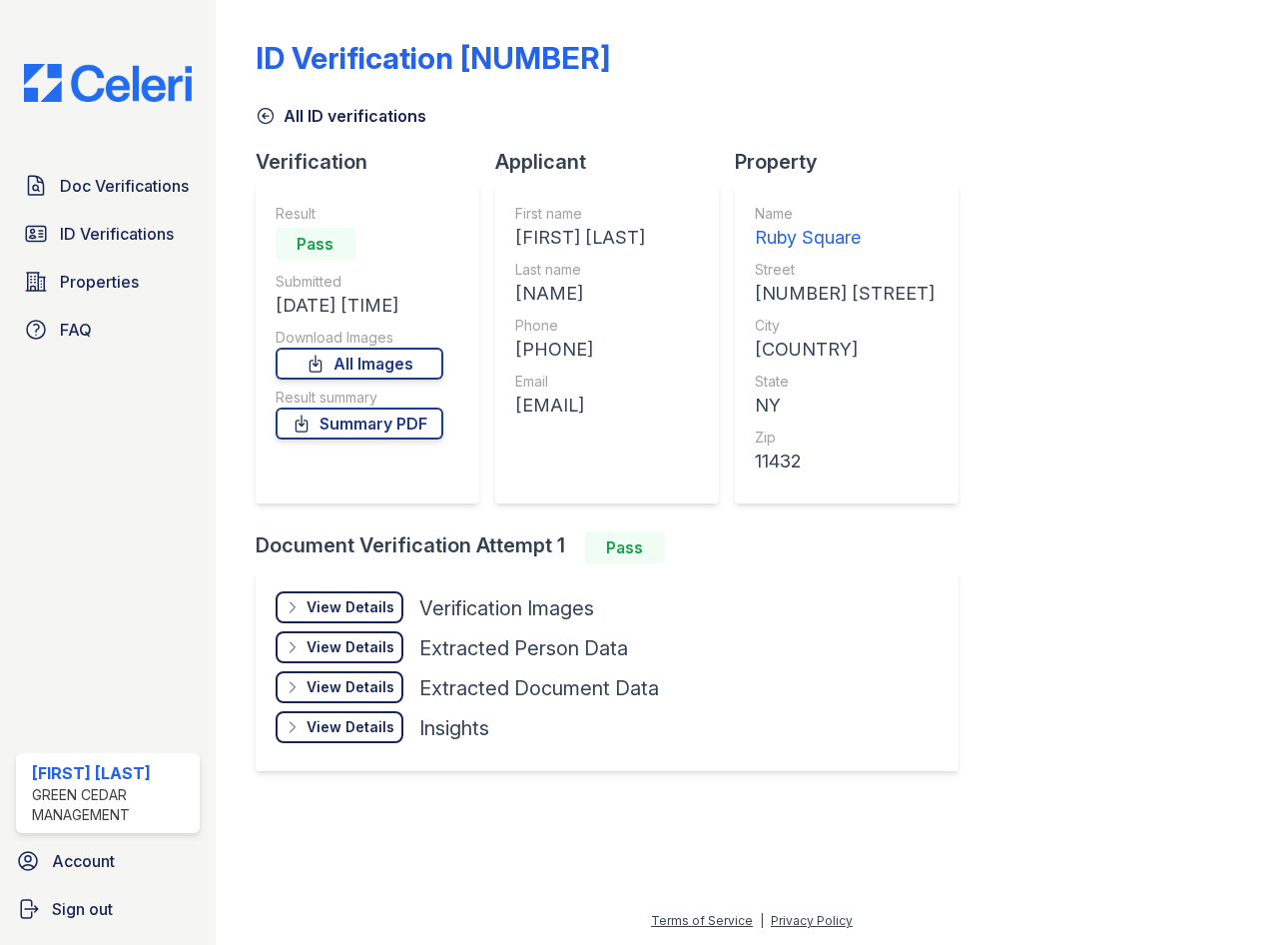 scroll, scrollTop: 0, scrollLeft: 0, axis: both 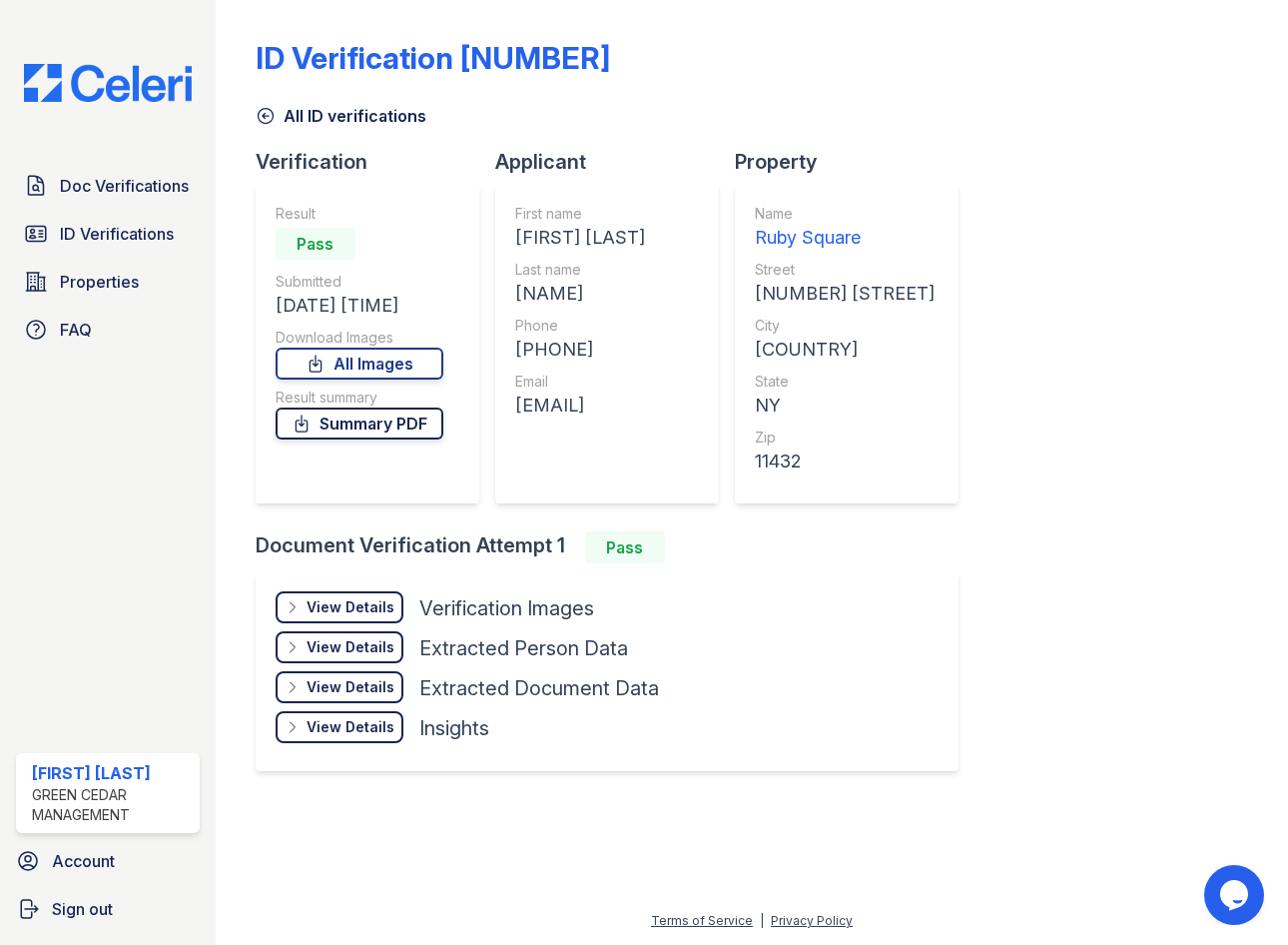 click on "Summary PDF" at bounding box center (359, 424) 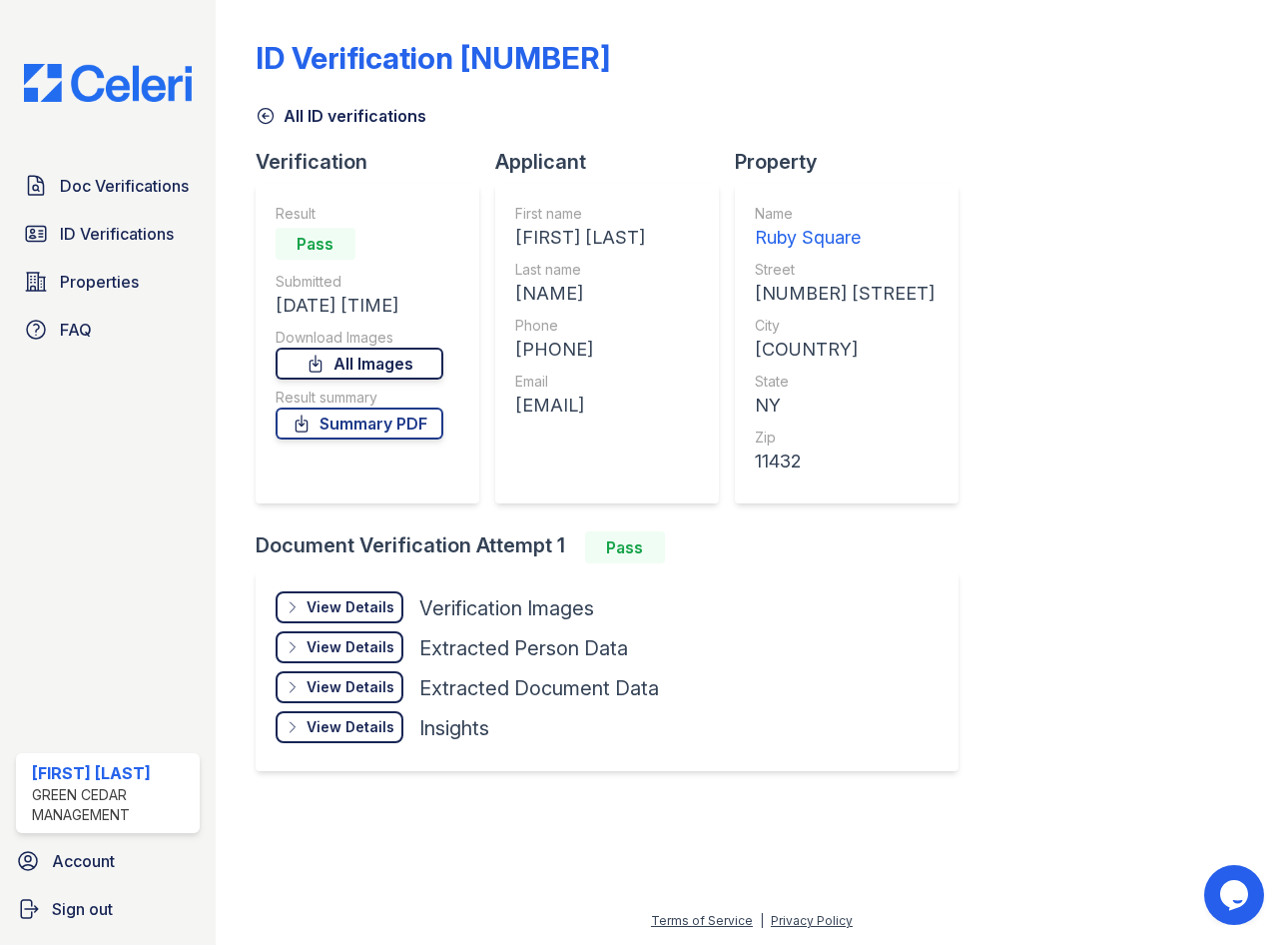 click on "All Images" at bounding box center (359, 364) 